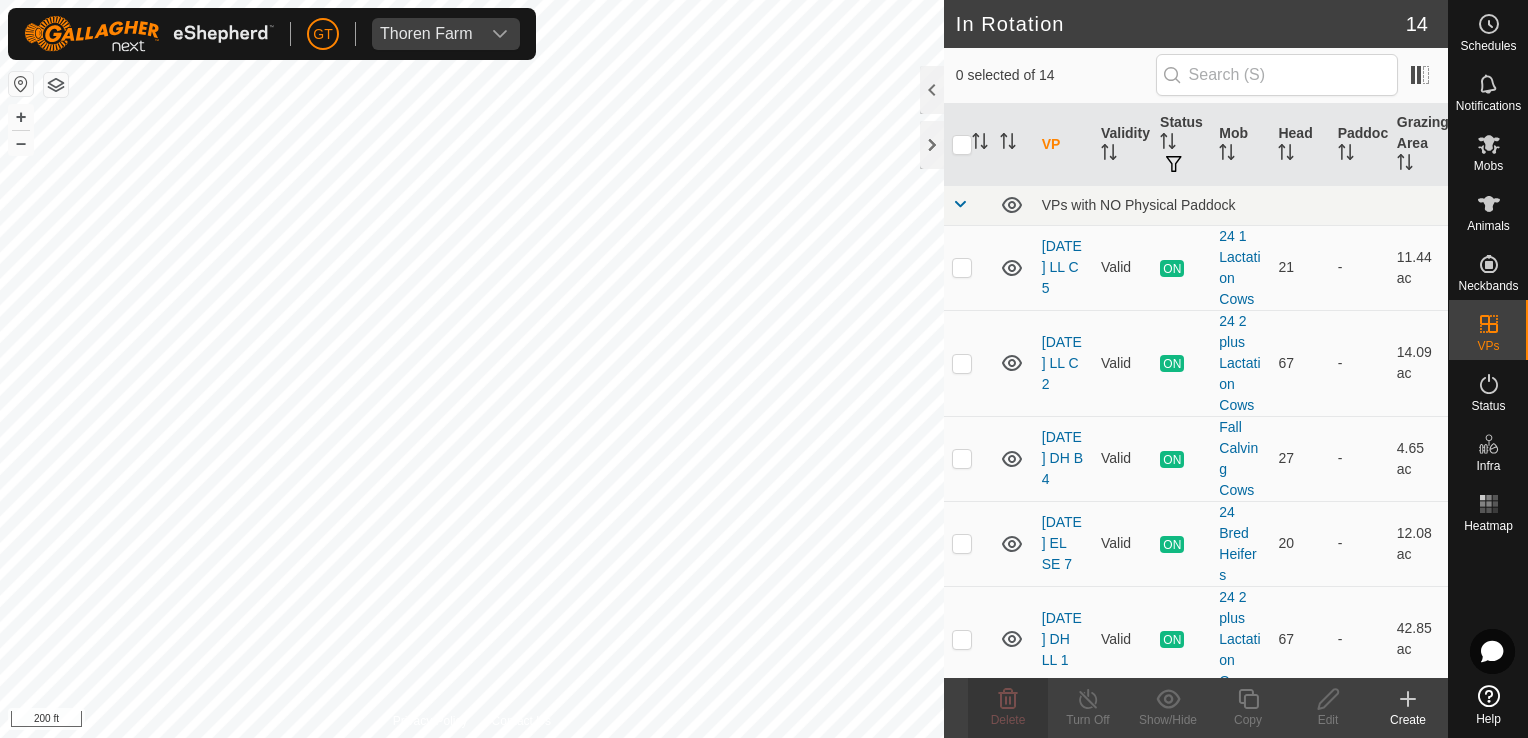 scroll, scrollTop: 0, scrollLeft: 0, axis: both 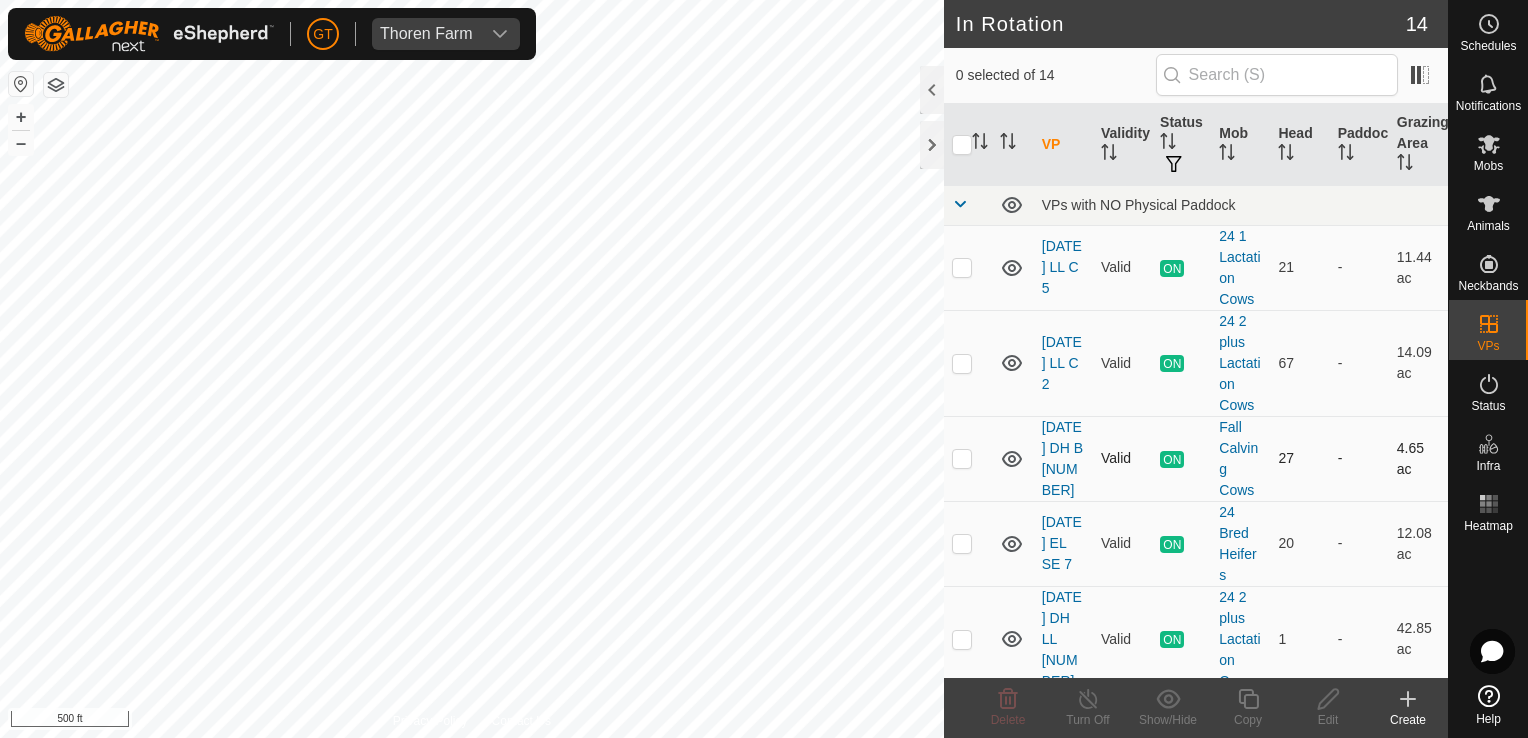 checkbox on "true" 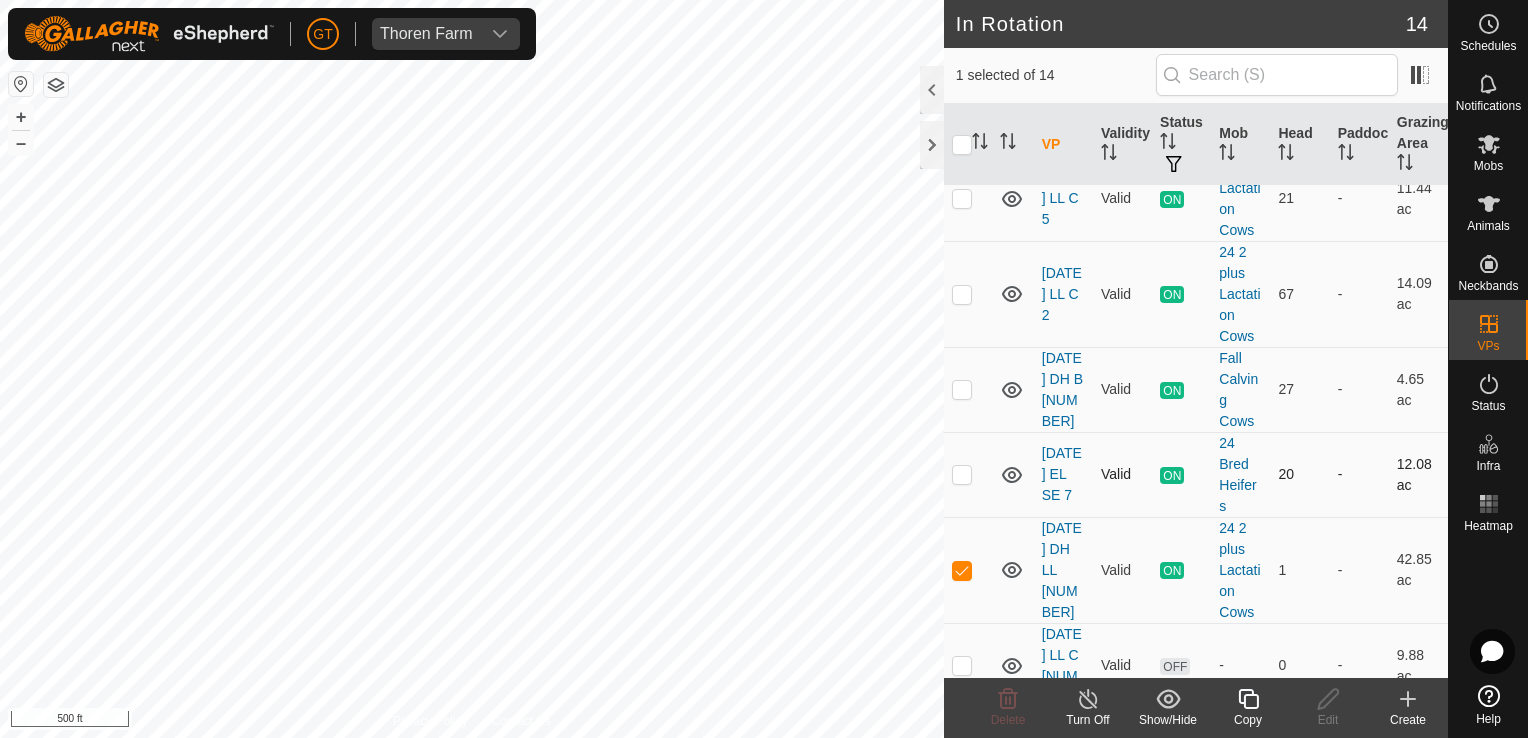 scroll, scrollTop: 100, scrollLeft: 0, axis: vertical 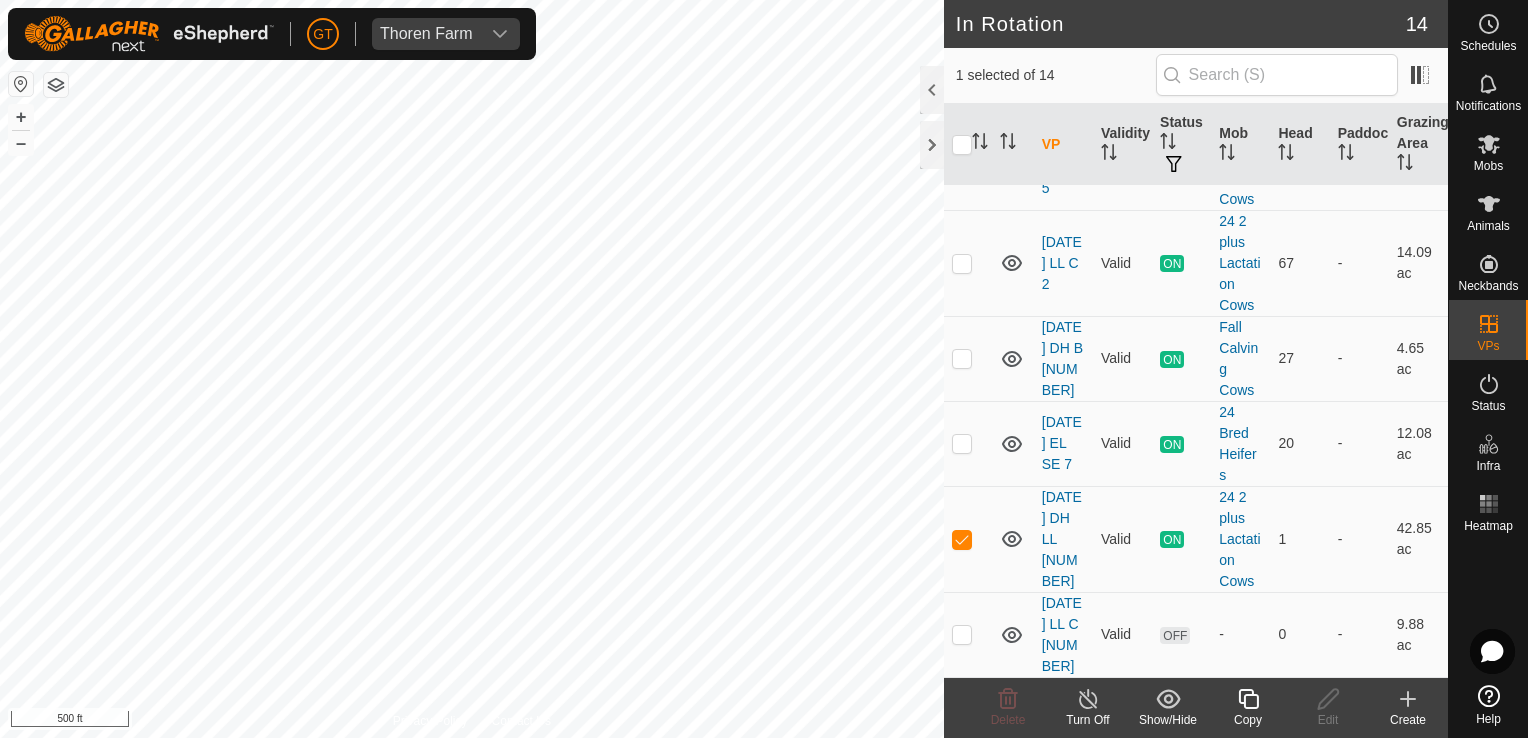 click 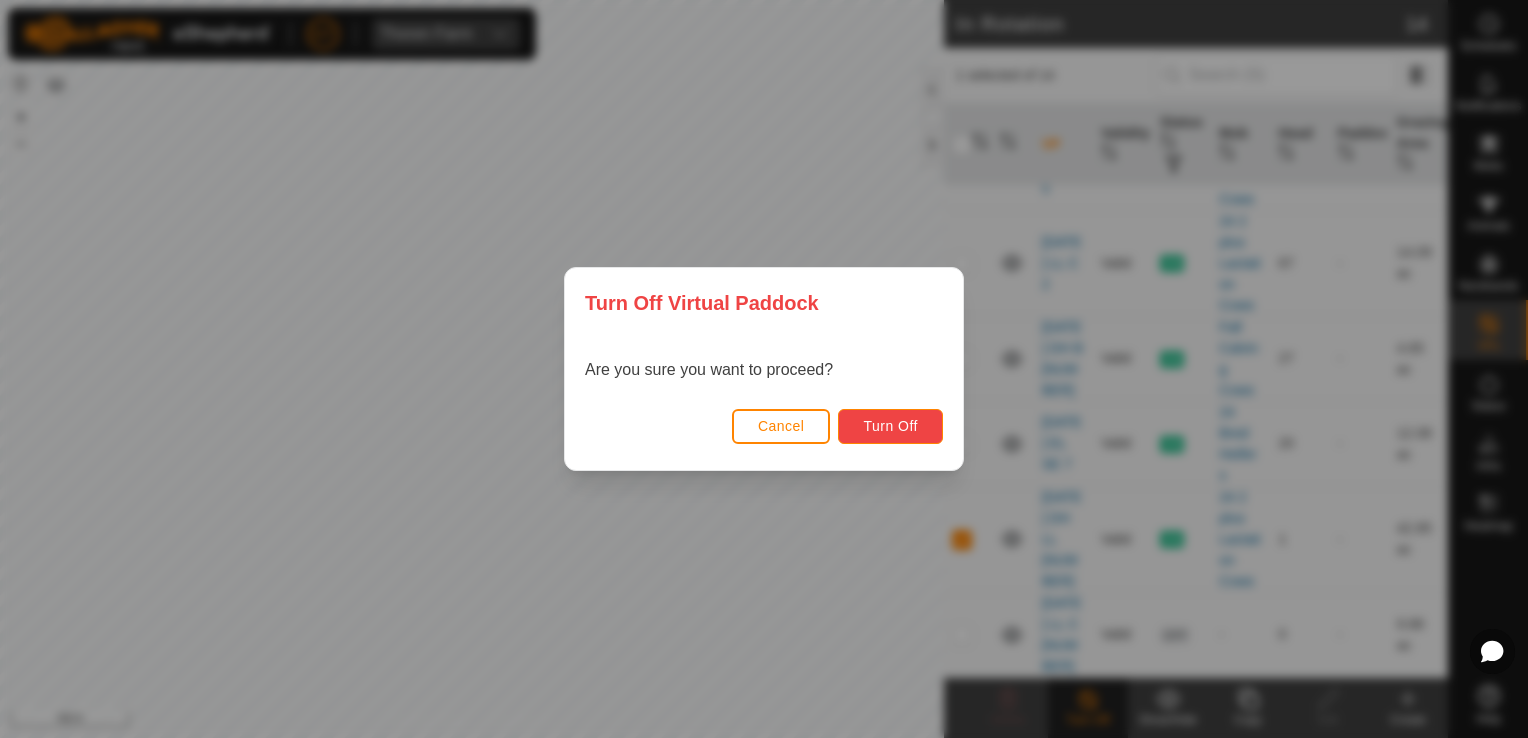 click on "Turn Off" at bounding box center (890, 426) 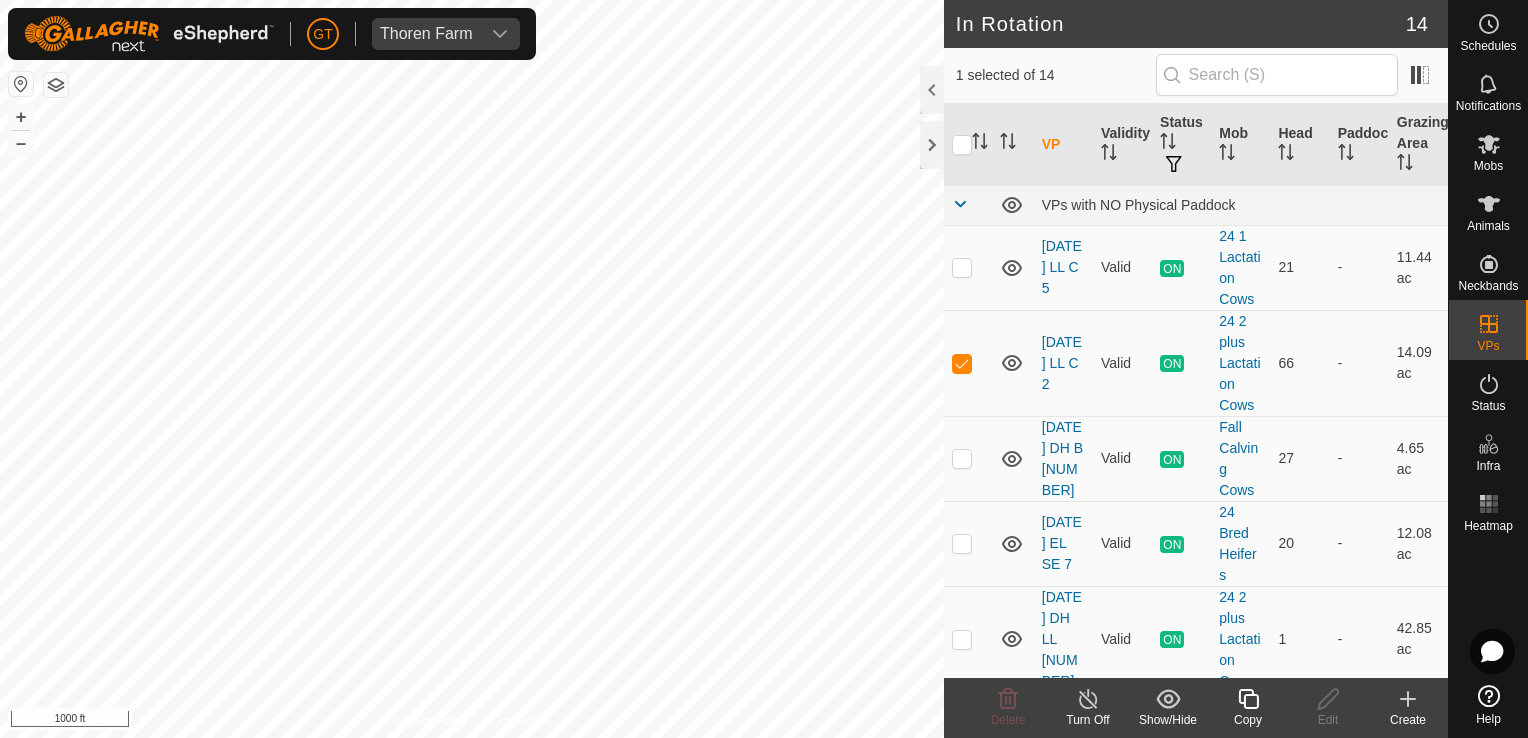 click on "GT Thoren Farm Schedules Notifications Mobs Animals Neckbands VPs Status Infra Heatmap Help In Rotation [NUMBER] [NUMBER] selected of [NUMBER]     VP   Validity   Status   Mob   Head   Paddock   Grazing Area   VPs with NO Physical Paddock  [DATE] LL  C  5  Valid  ON  24 1 Lactation Cows   [NUMBER]   -   11.44 ac  [DATE] LL  C  [NUMBER]  Valid  ON  24 2 plus Lactation Cows   [NUMBER]   -   14.09 ac  [DATE] DH  B [NUMBER]  Valid  ON  Fall Calving Cows   [NUMBER]   -   4.65 ac  [DATE]  EL  SE  7  Valid  ON  24 Bred Heifers   [NUMBER]   -   12.08 ac  [DATE] DH  LL    [NUMBER]  Valid  ON  24 2 plus Lactation Cows   [NUMBER]   -   42.85 ac  [DATE]  LL  C [NUMBER]  Valid  OFF  -   0   -   9.88 ac  [DATE]   GT  W [NUMBER]  Valid  ON  25 Bred Heifers   [NUMBER]   -   3.73 ac  [DATE]   EL  SE  6  Valid  OFF  -   0   -   10.5 ac  [DATE]   DH  B  Valid  ON  Fall Calving Cows   [NUMBER]   -   4.23 ac  [DATE]   H  B [NUMBER]  Valid  OFF  -   0   -   4.99 ac  [DATE]  EL   SE  5  Valid  OFF  -   0   -   6.97 ac  [DATE]  EL  SE4  Valid  OFF  -   0   -   4.23 ac   Valid" at bounding box center (764, 369) 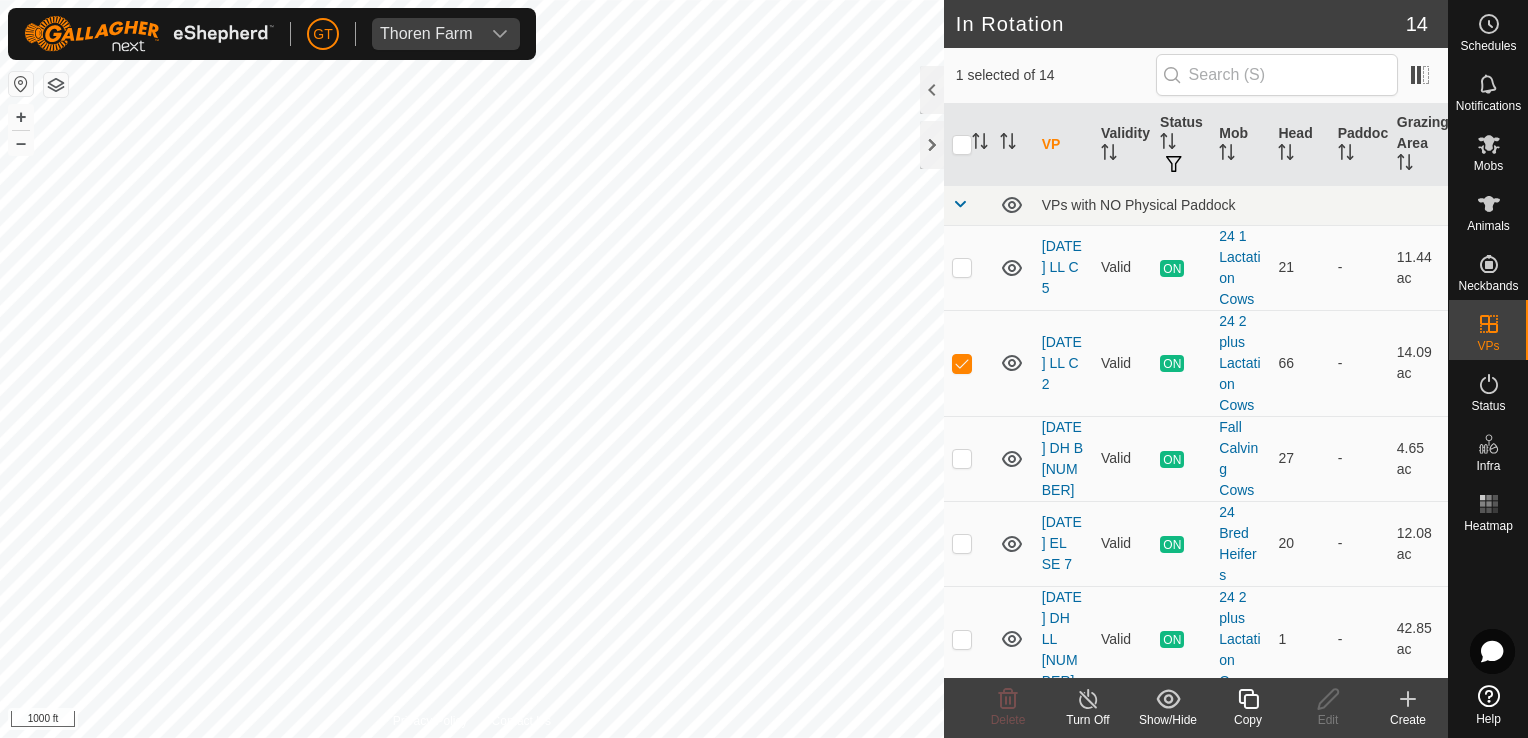 click on "GT Thoren Farm Schedules Notifications Mobs Animals Neckbands VPs Status Infra Heatmap Help In Rotation [NUMBER] [NUMBER] selected of [NUMBER]     VP   Validity   Status   Mob   Head   Paddock   Grazing Area   VPs with NO Physical Paddock  [DATE] LL  C  5  Valid  ON  24 1 Lactation Cows   [NUMBER]   -   11.44 ac  [DATE] LL  C  [NUMBER]  Valid  ON  24 2 plus Lactation Cows   [NUMBER]   -   14.09 ac  [DATE] DH  B [NUMBER]  Valid  ON  Fall Calving Cows   [NUMBER]   -   4.65 ac  [DATE]  EL  SE  7  Valid  ON  24 Bred Heifers   [NUMBER]   -   12.08 ac  [DATE] DH  LL    [NUMBER]  Valid  ON  24 2 plus Lactation Cows   [NUMBER]   -   42.85 ac  [DATE]  LL  C [NUMBER]  Valid  OFF  -   0   -   9.88 ac  [DATE]   GT  W [NUMBER]  Valid  ON  25 Bred Heifers   [NUMBER]   -   3.73 ac  [DATE]   EL  SE  6  Valid  OFF  -   0   -   10.5 ac  [DATE]   DH  B  Valid  ON  Fall Calving Cows   [NUMBER]   -   4.23 ac  [DATE]   H  B [NUMBER]  Valid  OFF  -   0   -   4.99 ac  [DATE]  EL   SE  5  Valid  OFF  -   0   -   6.97 ac  [DATE]  EL  SE4  Valid  OFF  -   0   -   4.23 ac   Valid" at bounding box center (764, 369) 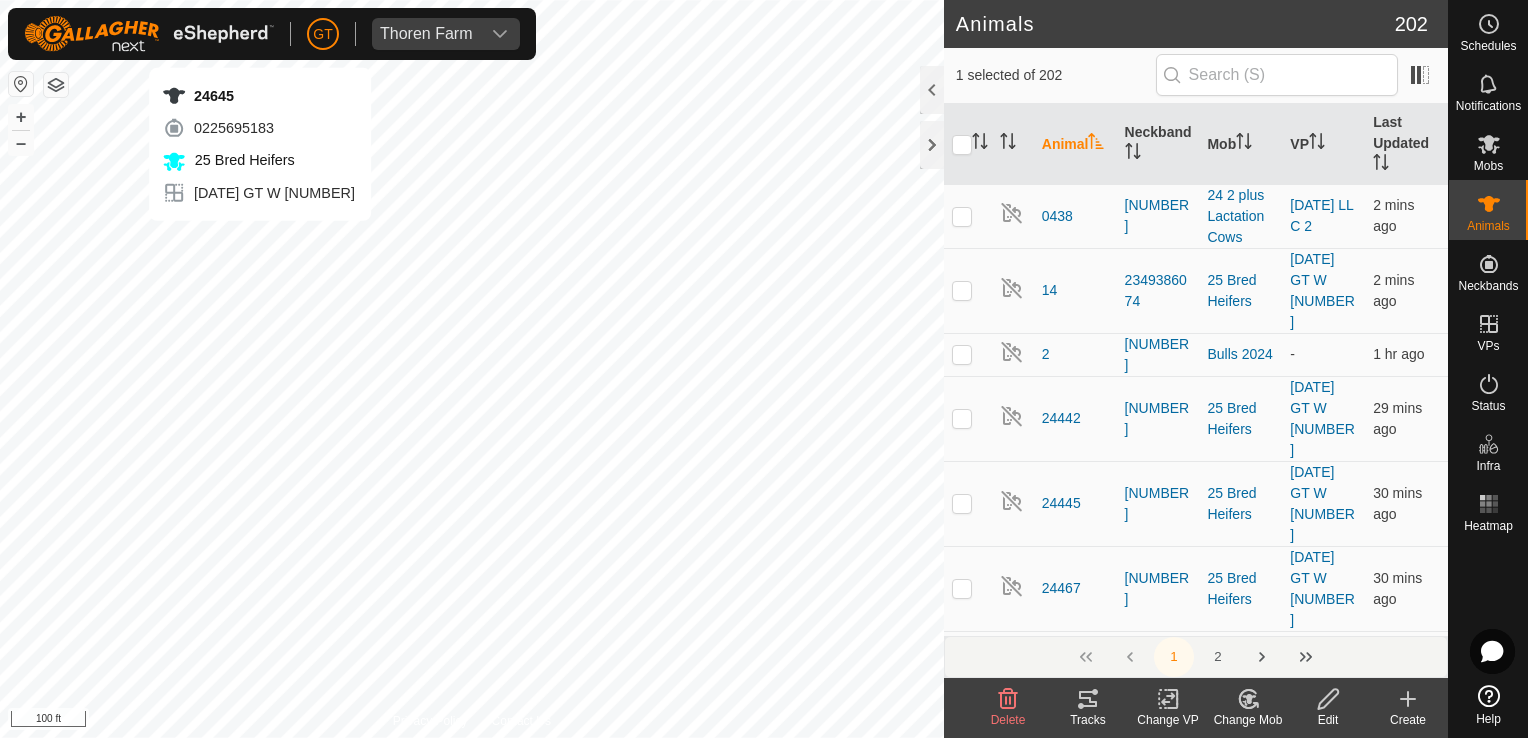 checkbox on "false" 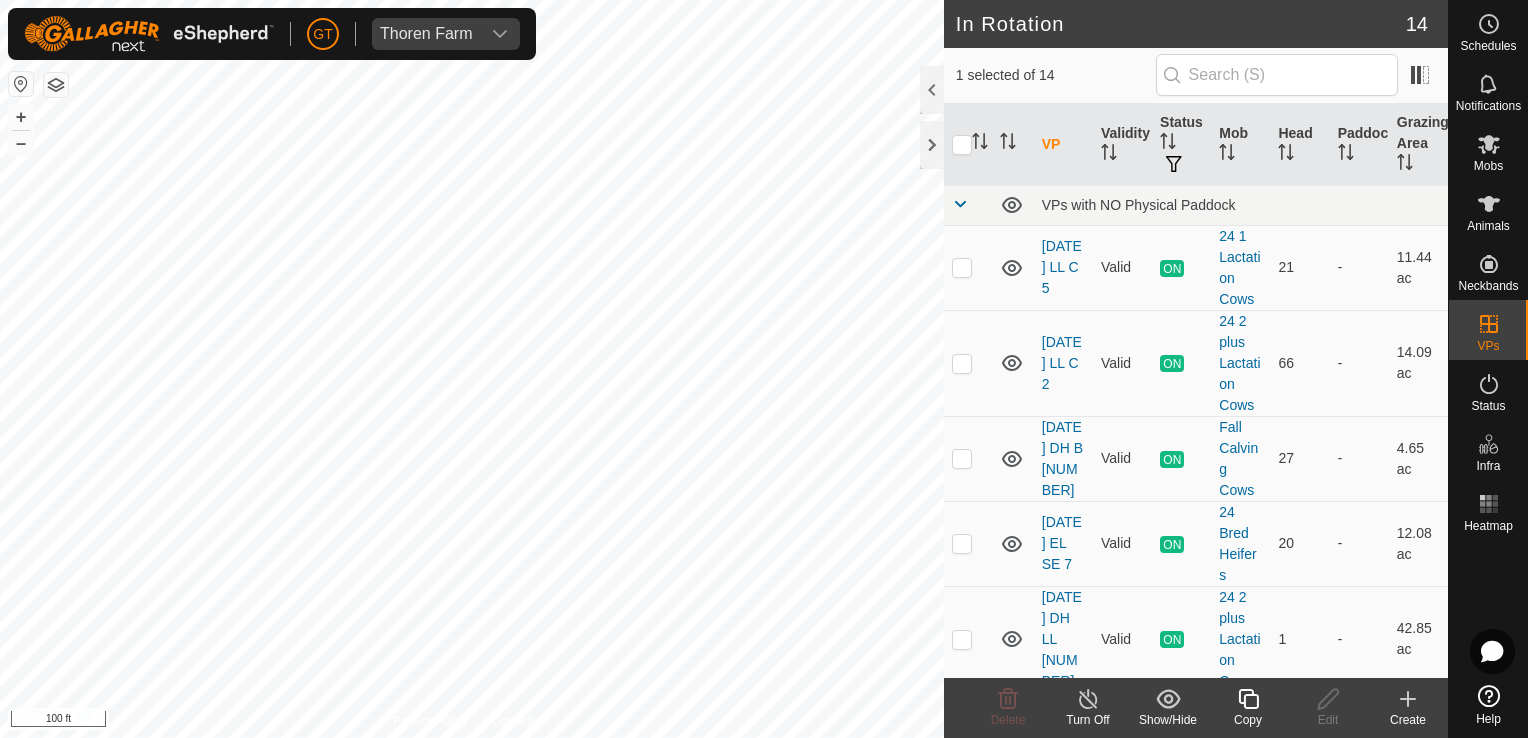 click on "Copy" 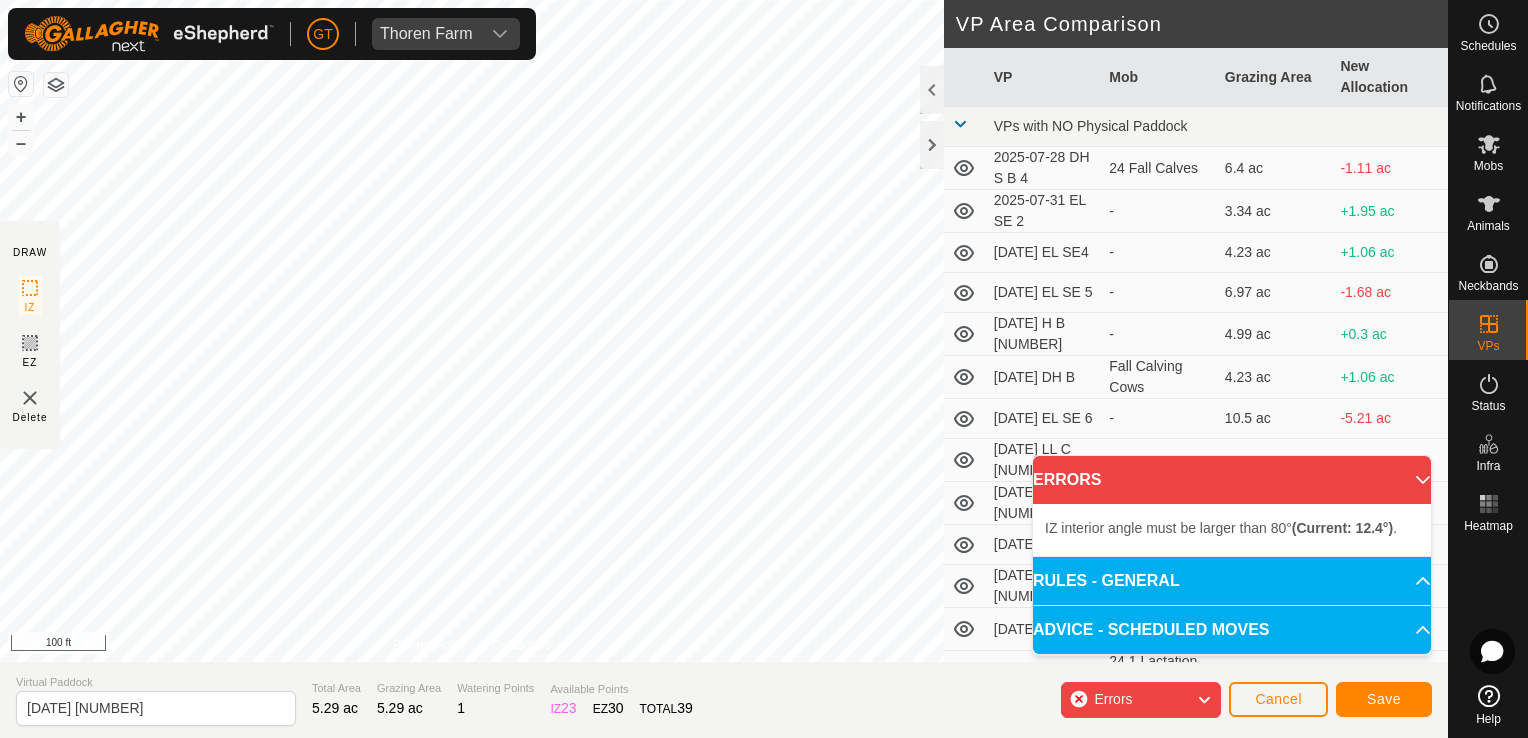 click on "GT Thoren Farm Schedules Notifications Mobs Animals Neckbands VPs Status Infra Heatmap Help DRAW IZ EZ Delete Privacy Policy Contact Us IZ interior angle must be larger than 80°  (Current: 78.1°) . + – ⇧ i 100 ft VP Area Comparison     VP   Mob   Grazing Area   New Allocation  VPs with NO Physical Paddock  [DATE]  DH  S B [NUMBER]   24 Fall Calves   6.4 ac  -1.11 ac  [DATE] EL SE [NUMBER]  -  3.34 ac  +1.95 ac  [DATE]  EL  SE4  -  4.23 ac  +1.06 ac  [DATE]  EL   SE  5  -  6.97 ac  -1.68 ac  [DATE]   H  B [NUMBER]  -  4.99 ac  +0.3 ac  [DATE]   DH  B   Fall Calving Cows   4.23 ac  +1.06 ac  [DATE]   EL  SE  6  -  10.5 ac  -5.21 ac  [DATE]  LL  C [NUMBER]  -  9.88 ac  -4.6 ac  [DATE] DH  LL    [NUMBER]   24 2 plus Lactation Cows   42.85 ac  -37.56 ac  [DATE]  EL  SE  7   24 Bred Heifers   12.08 ac  -6.8 ac  [DATE] DH  B [NUMBER]   Fall Calving Cows   4.65 ac  +0.64 ac  [DATE] LL  C  [NUMBER]   24 2 plus Lactation Cows   14.09 ac  -8.8 ac  [DATE] LL  C  5   24 1 Lactation Cows   11.44 ac  1 ." at bounding box center (764, 369) 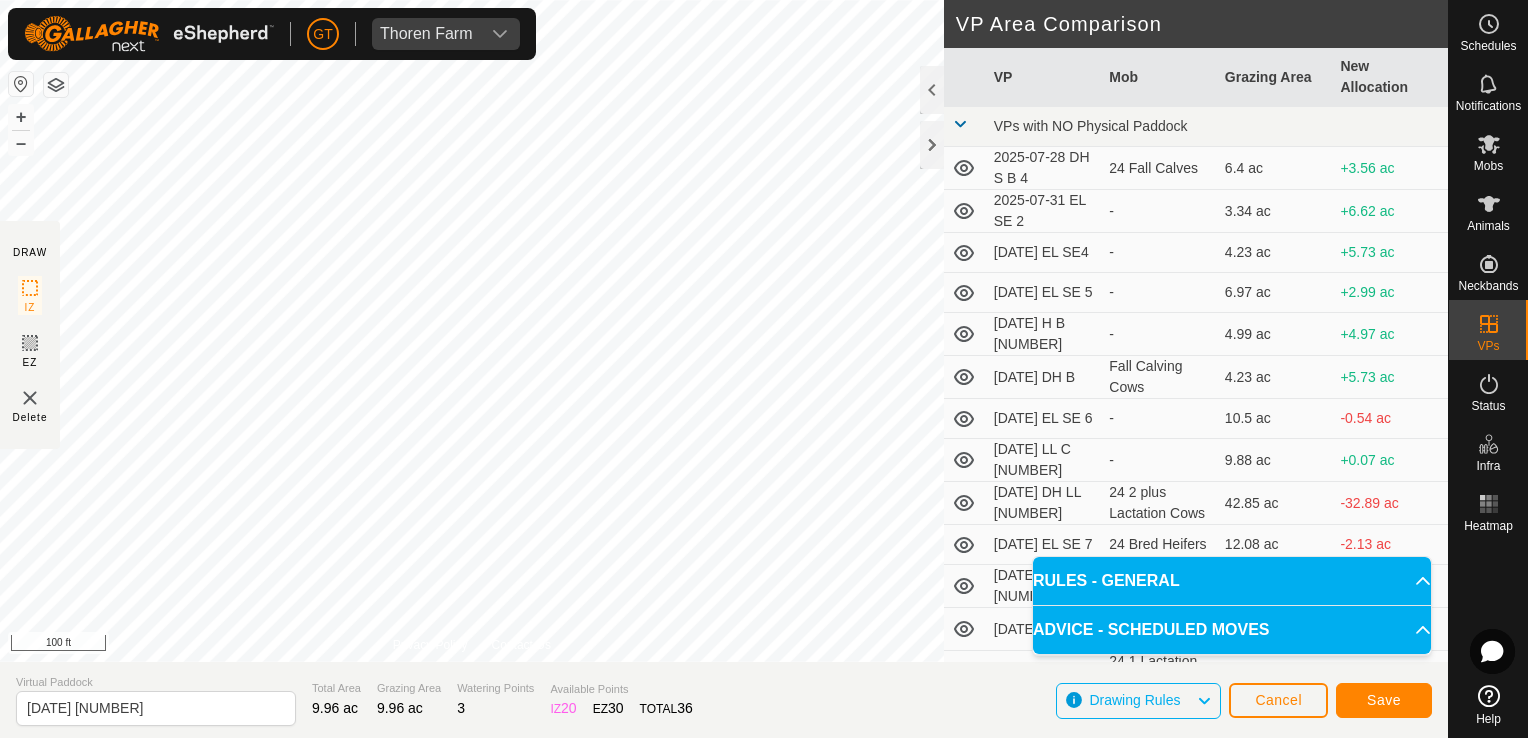 click on "GT Thoren Farm Schedules Notifications Mobs Animals Neckbands VPs Status Infra Heatmap Help DRAW IZ EZ Delete Privacy Policy Contact Us IZ interior angle must be larger than 80°  (Current: 69.0°) . + – ⇧ i 100 ft VP Area Comparison     VP   Mob   Grazing Area   New Allocation  VPs with NO Physical Paddock  [DATE]  DH  S B [NUMBER]   24 Fall Calves   6.4 ac  +3.56 ac  [DATE] EL SE [NUMBER]  -  3.34 ac  +6.62 ac  [DATE]  EL  SE4  -  4.23 ac  +5.73 ac  [DATE]  EL   SE  5  -  6.97 ac  +2.99 ac  [DATE]   H  B [NUMBER]  -  4.99 ac  +4.97 ac  [DATE]   DH  B   Fall Calving Cows   4.23 ac  +5.73 ac  [DATE]   EL  SE  6  -  10.5 ac  -0.54 ac  [DATE]  LL  C [NUMBER]  -  9.88 ac  +0.07 ac  [DATE] DH  LL    [NUMBER]   24 2 plus Lactation Cows   42.85 ac  -32.89 ac  [DATE]  EL  SE  7   24 Bred Heifers   12.08 ac  -2.13 ac  [DATE] DH  B [NUMBER]   Fall Calving Cows   4.65 ac  +5.31 ac  [DATE] LL  C  [NUMBER]   24 2 plus Lactation Cows   14.09 ac  -4.13 ac  [DATE] LL  C  5   24 1 Lactation Cows   11.44 ac" at bounding box center [764, 369] 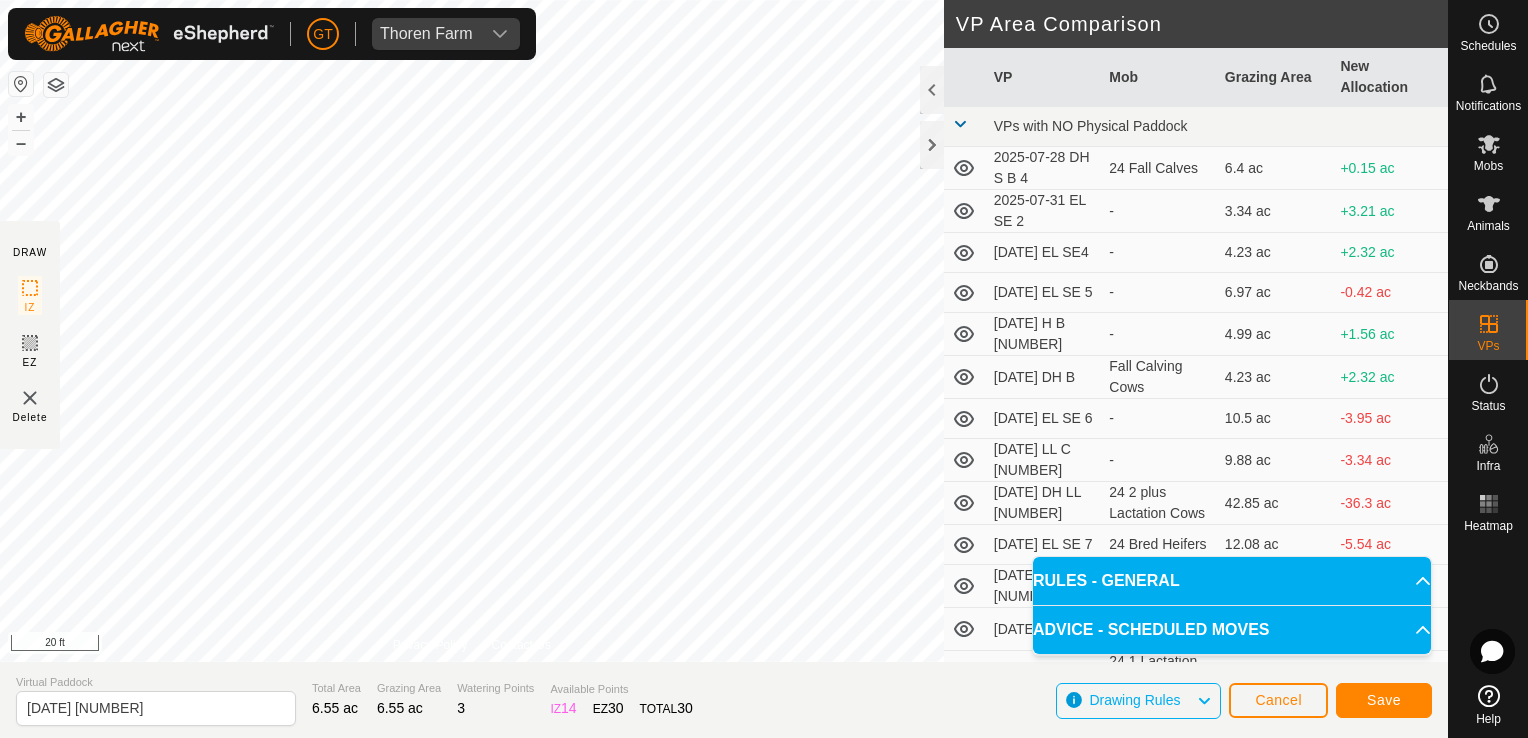 scroll, scrollTop: 13, scrollLeft: 0, axis: vertical 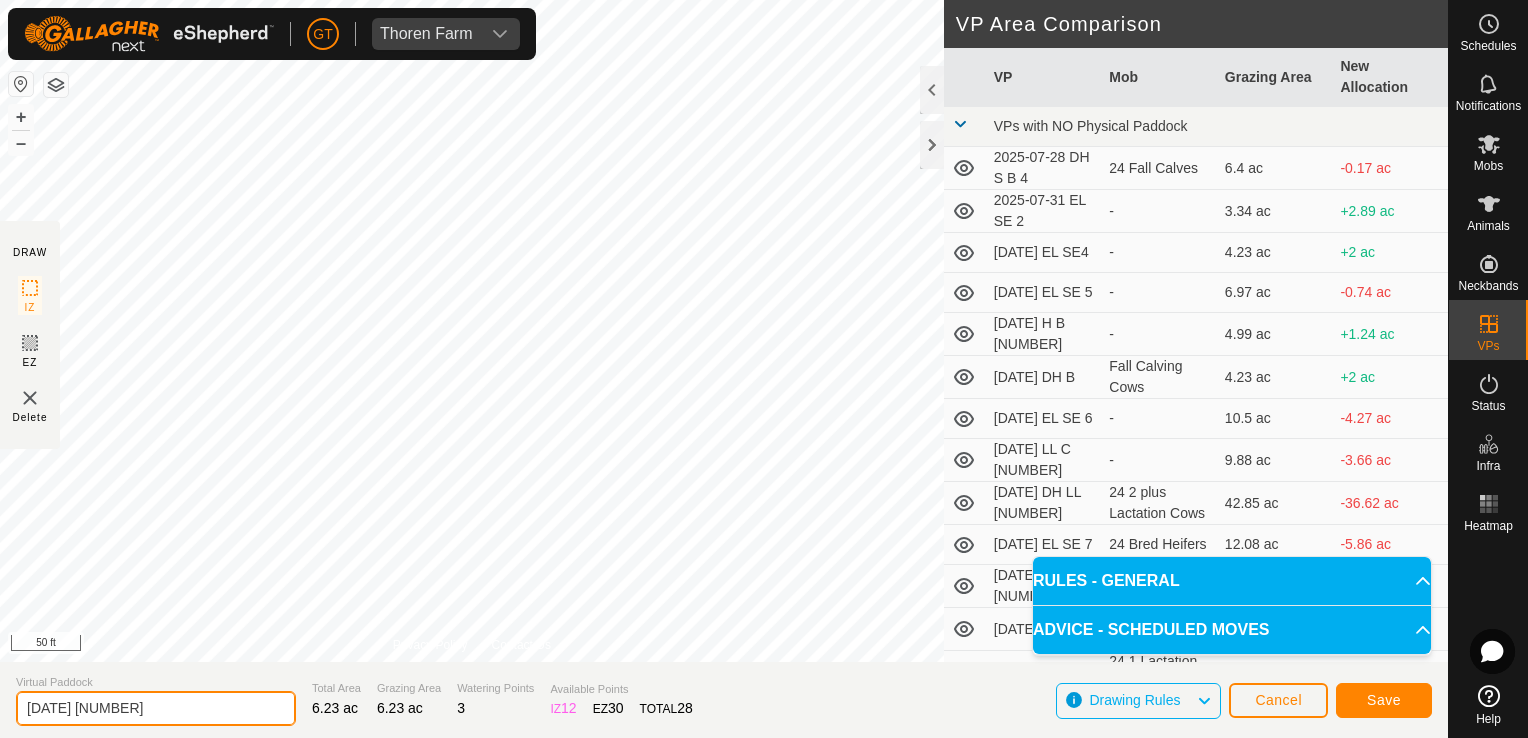 click on "[DATE] [NUMBER]" 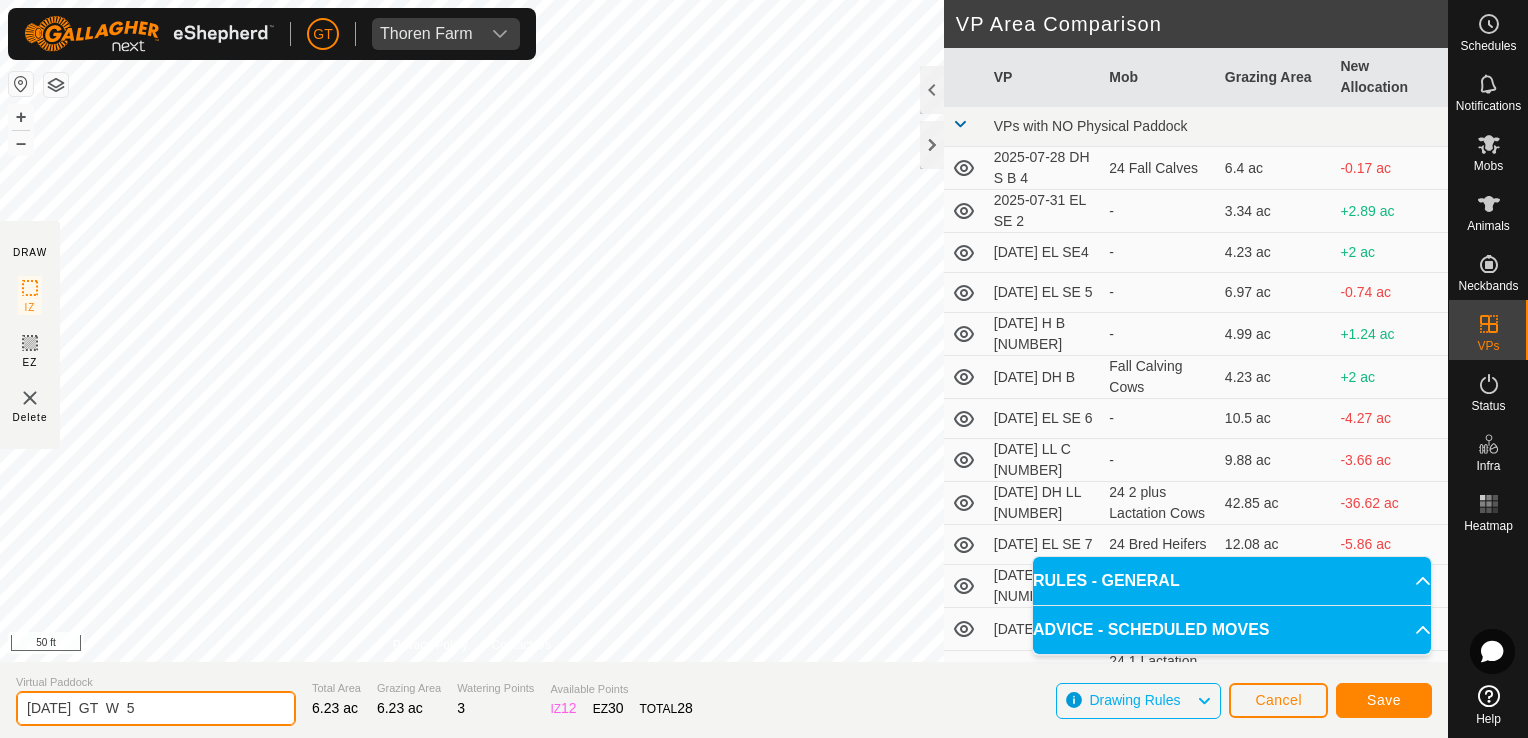 type on "[DATE]  GT  W  5" 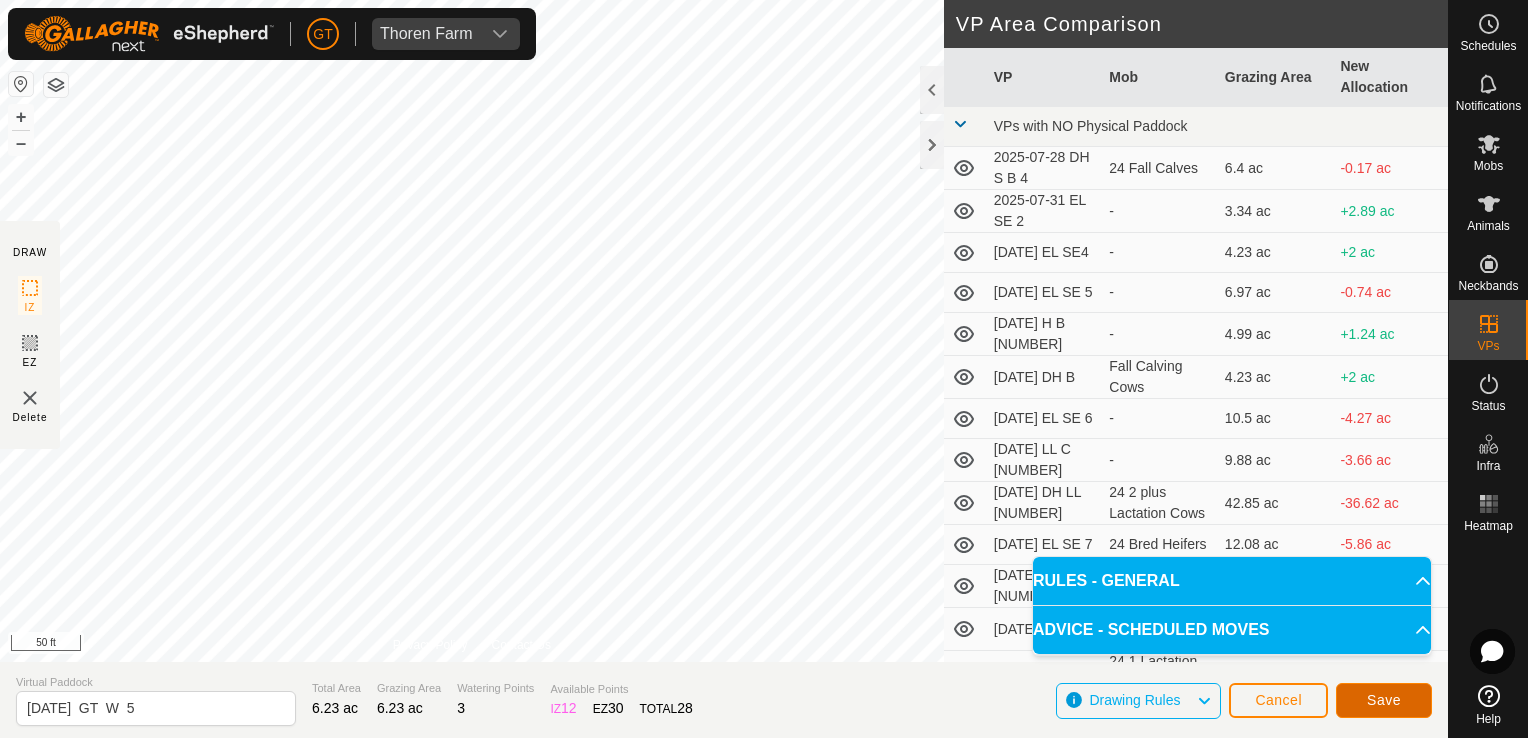 click on "Save" 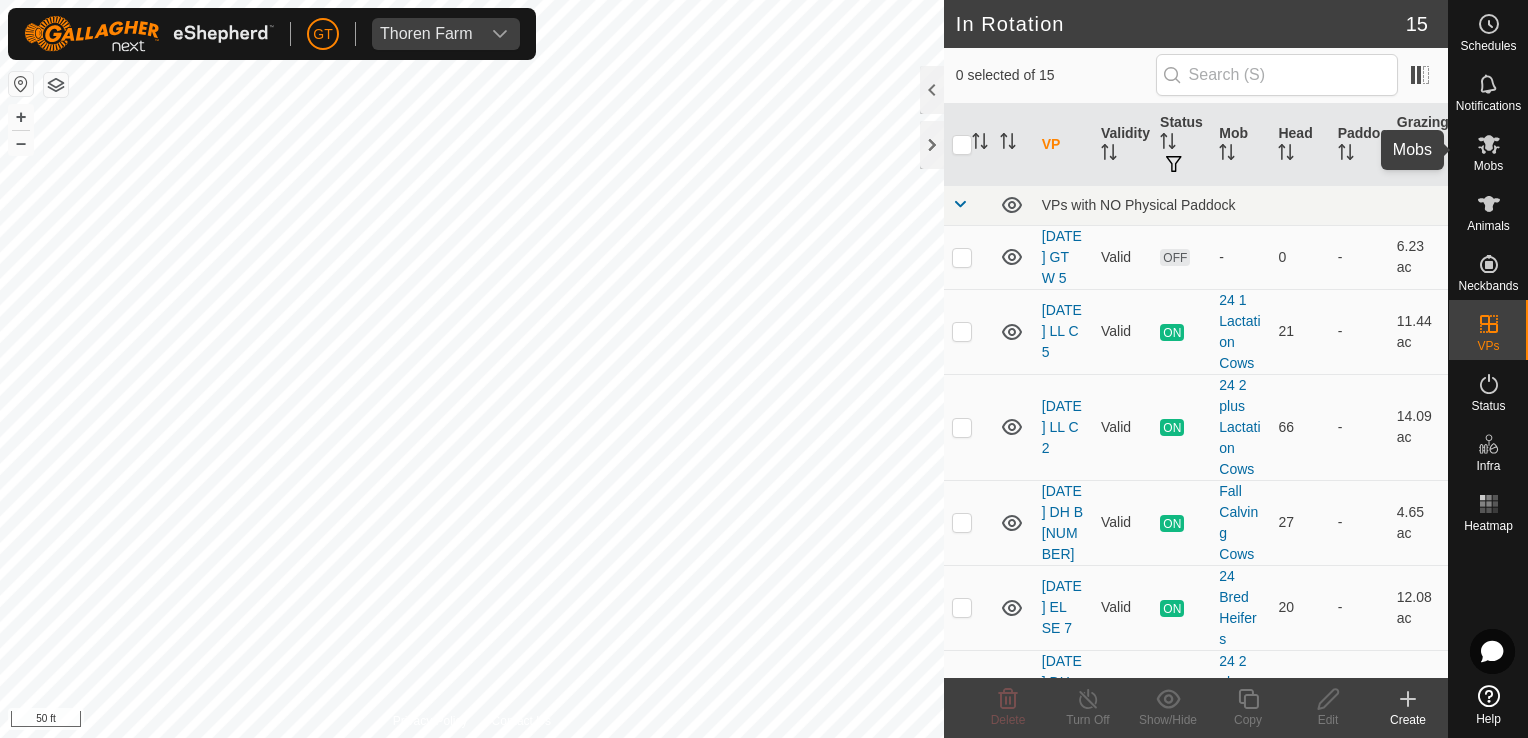 click 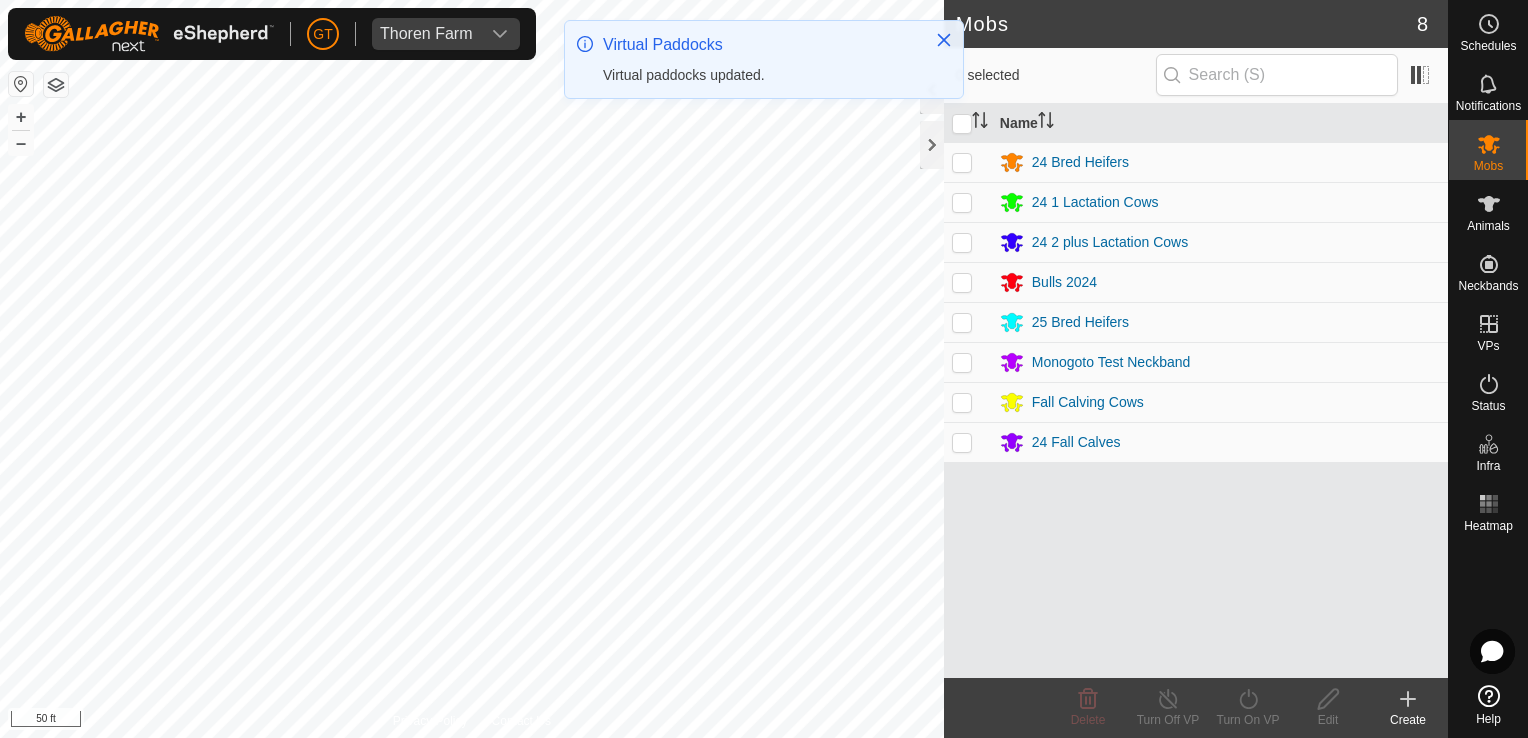 click at bounding box center (962, 322) 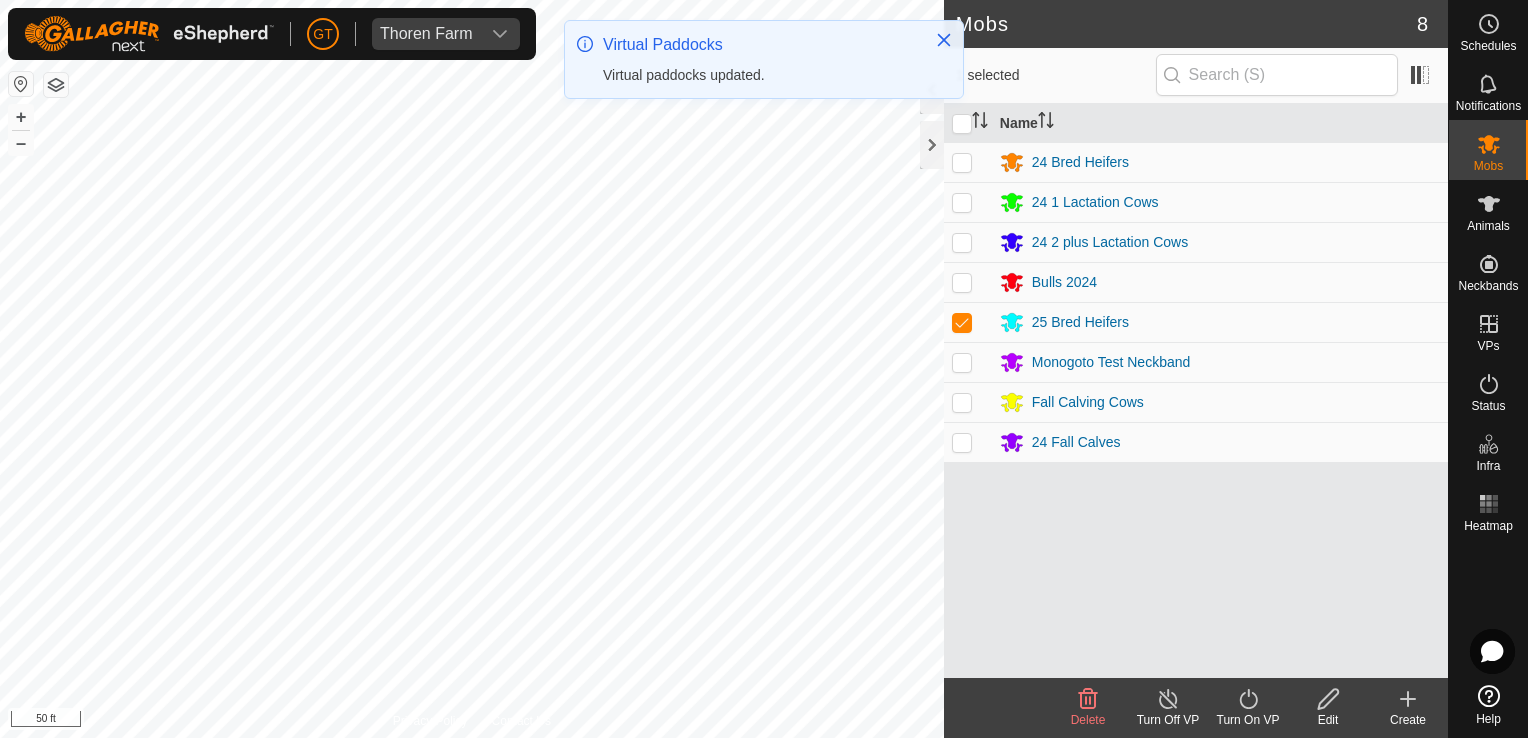 click on "Turn On VP" 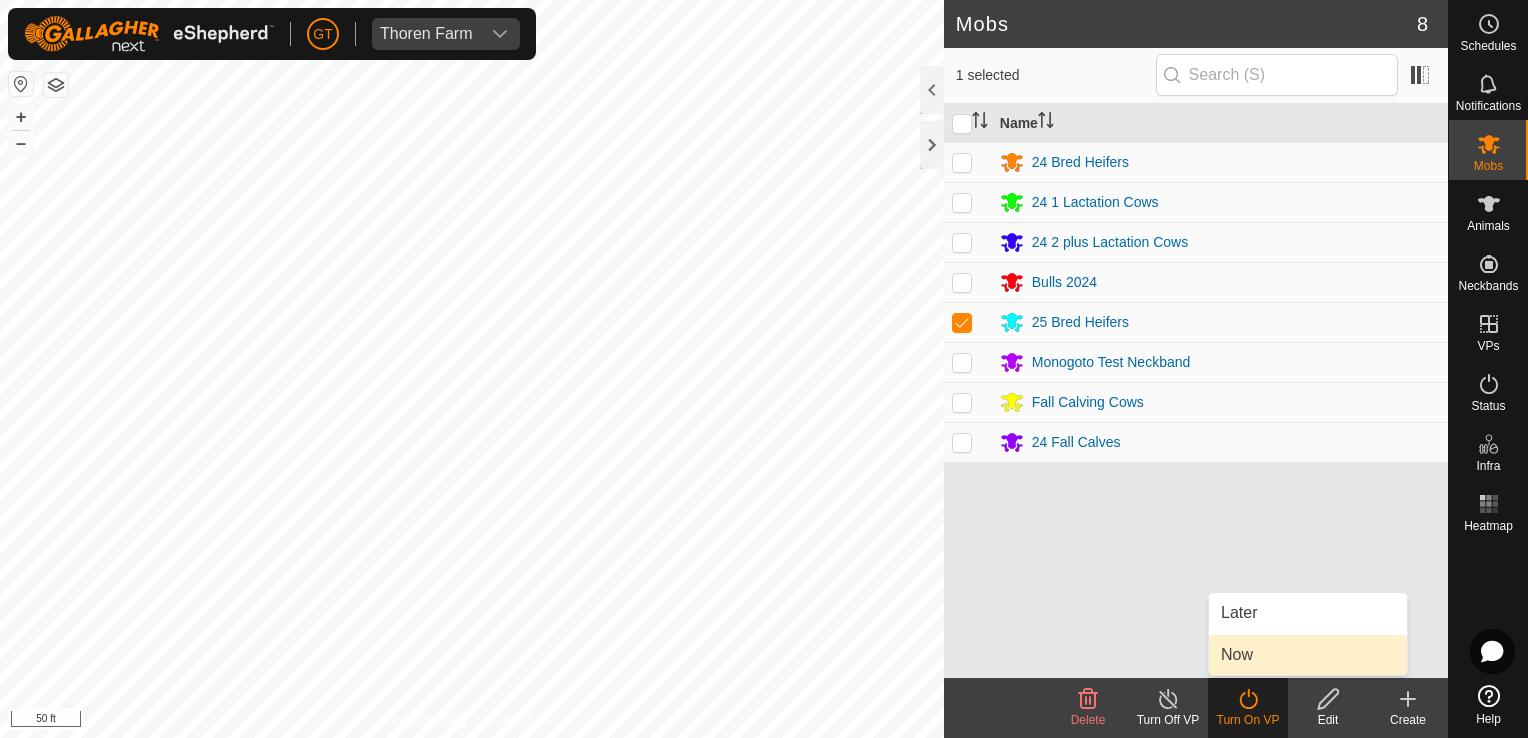click on "Now" at bounding box center [1308, 655] 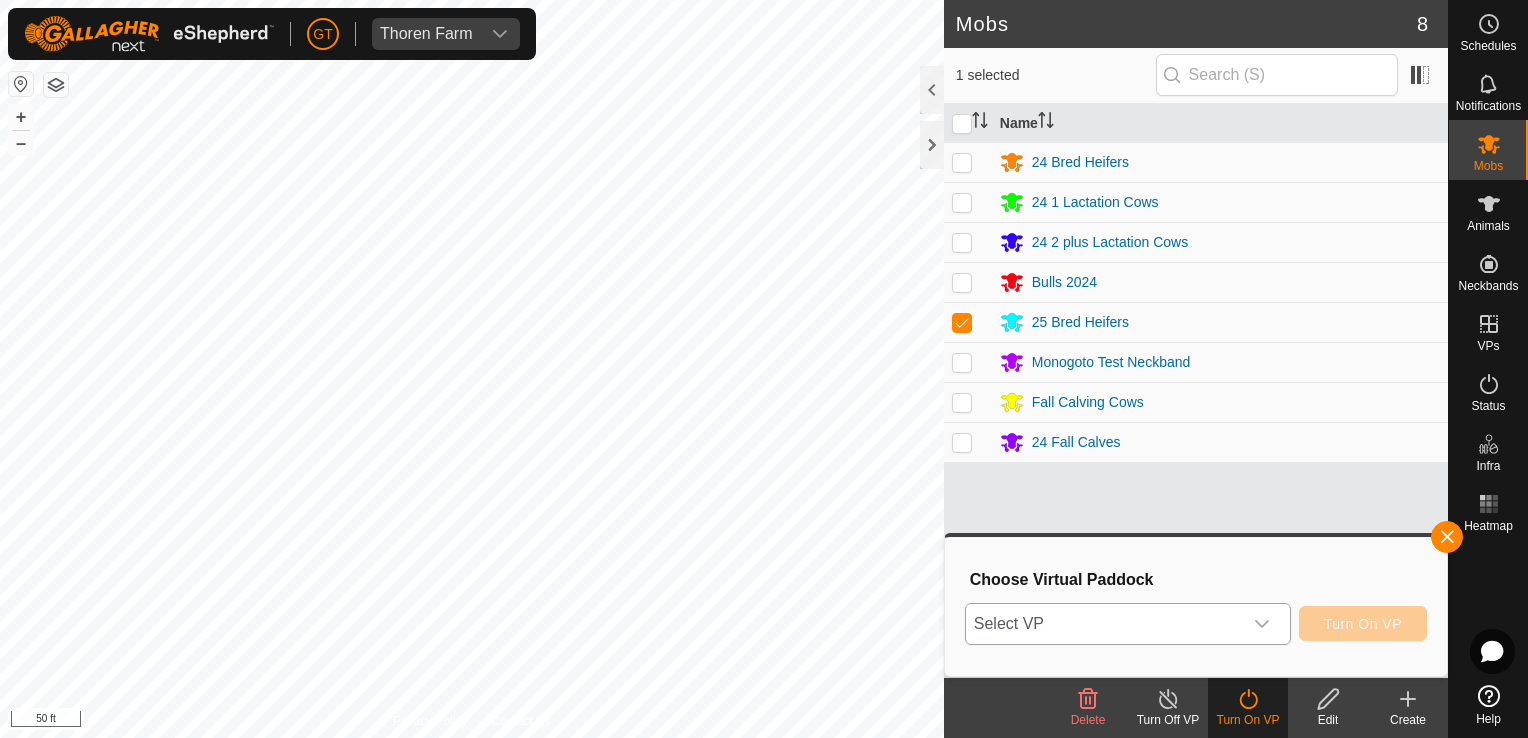 click at bounding box center (1262, 624) 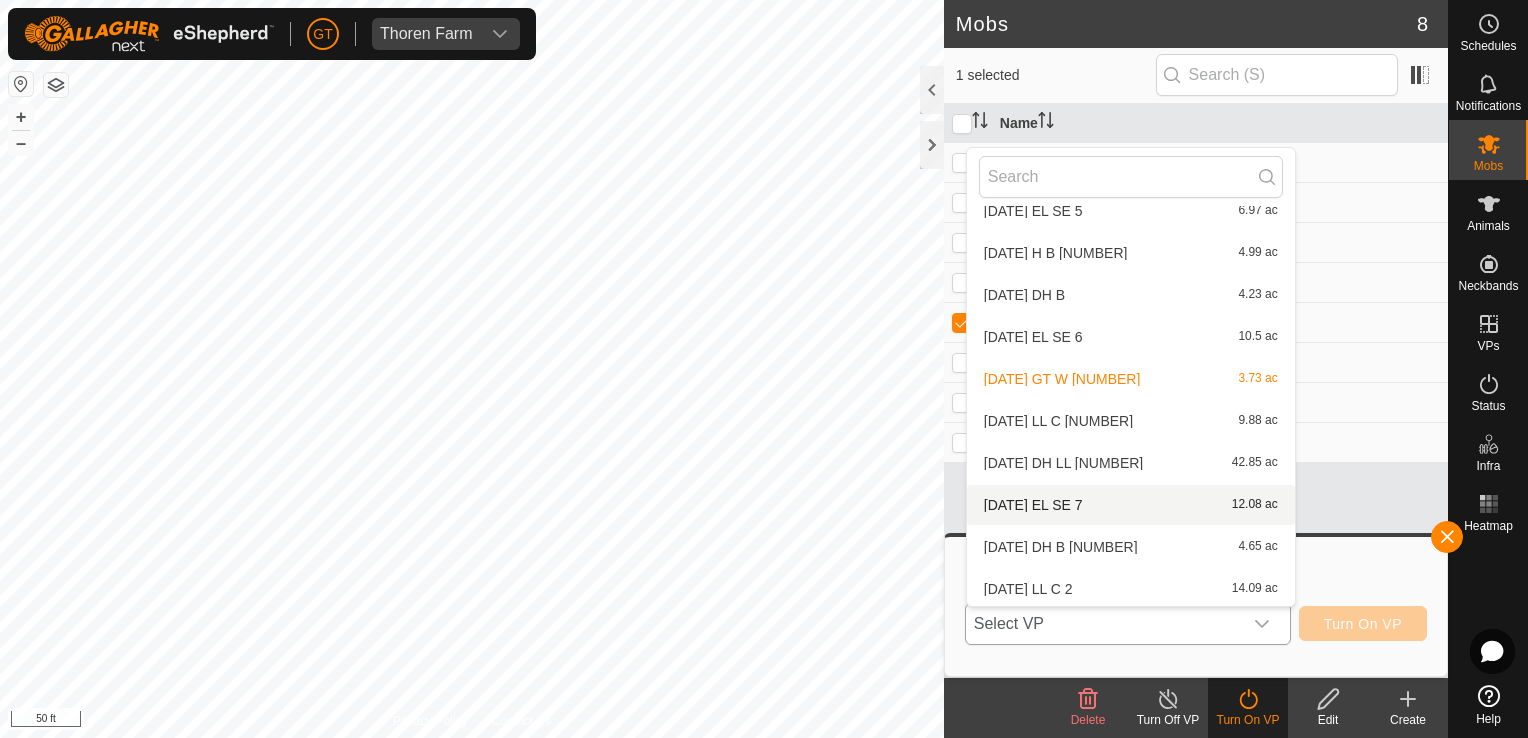 scroll, scrollTop: 274, scrollLeft: 0, axis: vertical 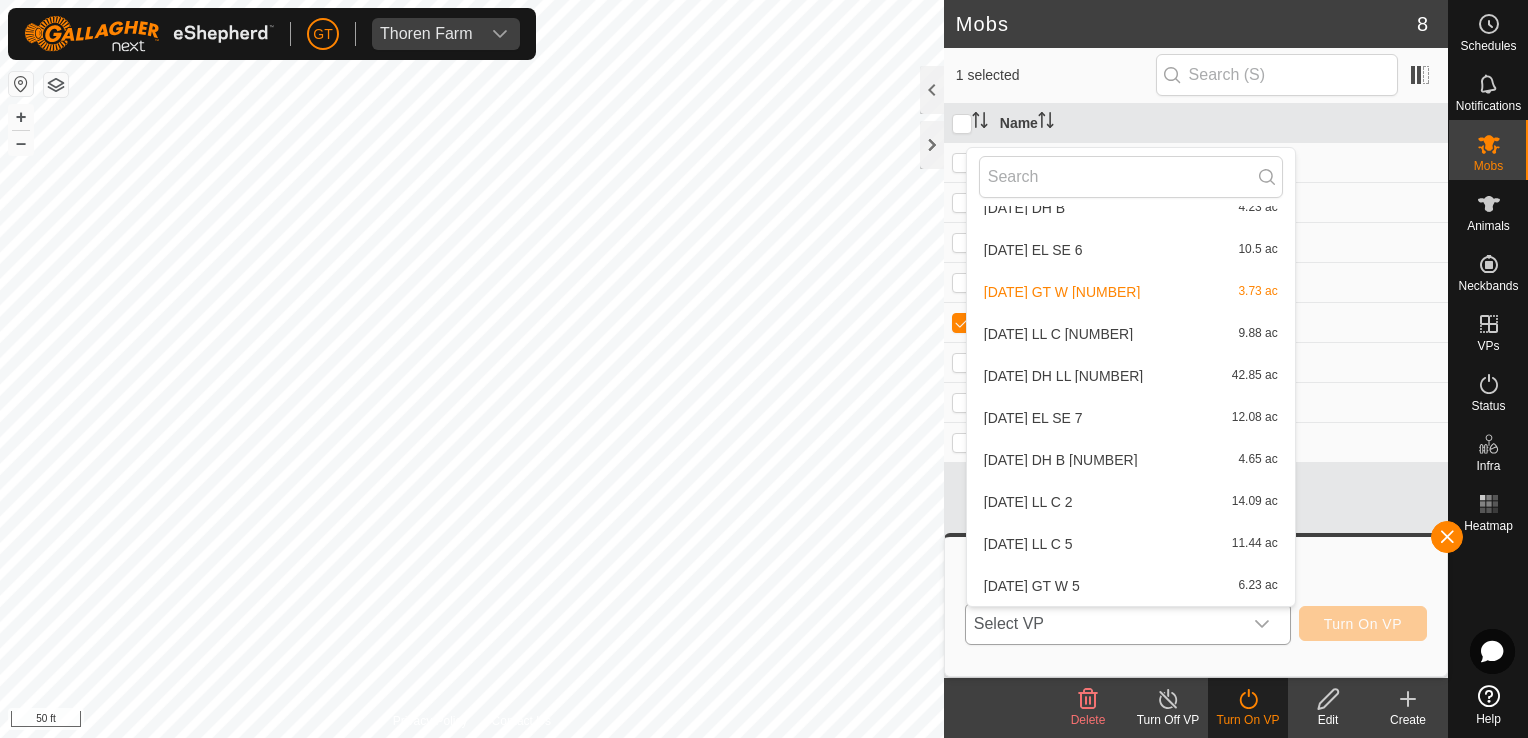 click on "[DATE]  GT  W  5 [NUMBER] ac" at bounding box center (1131, 586) 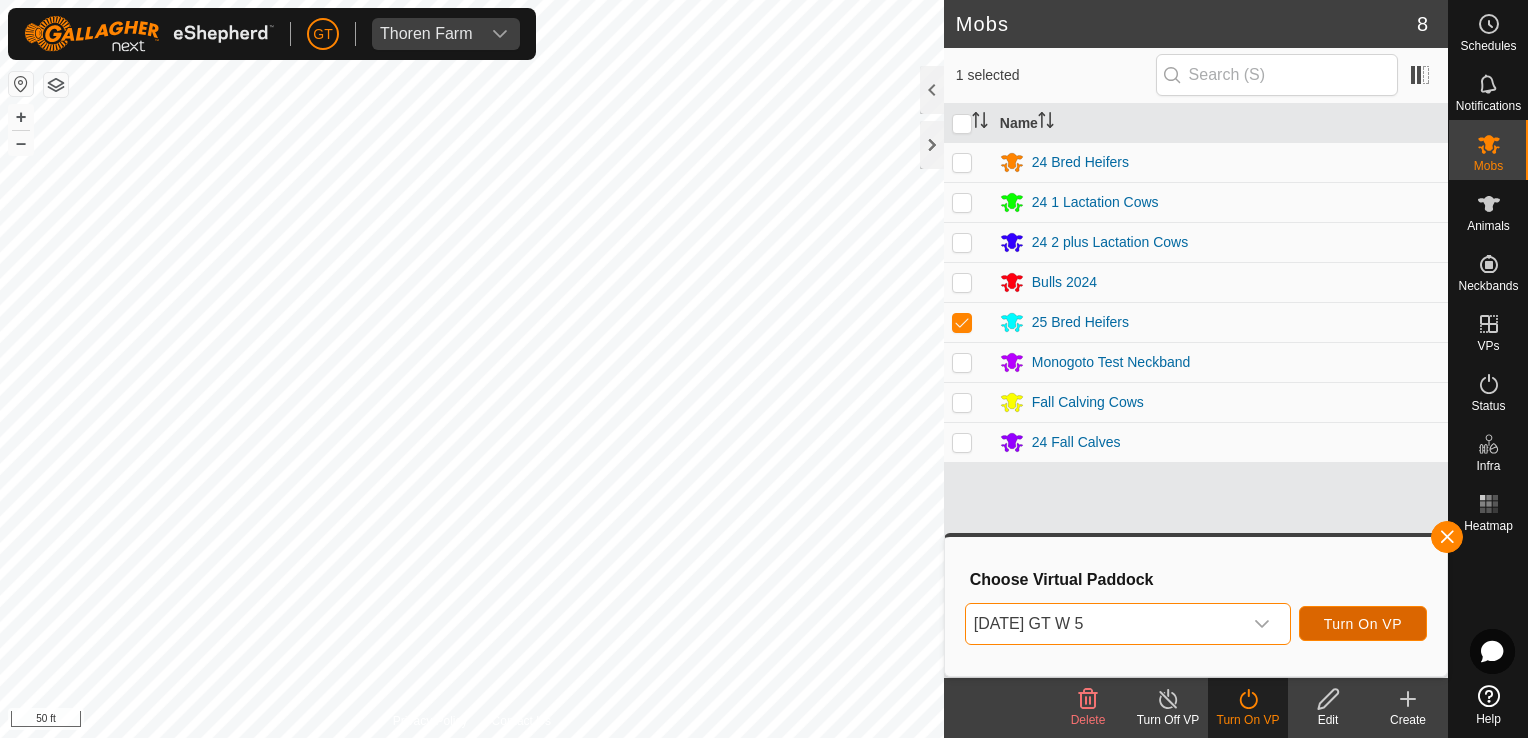 click on "Turn On VP" at bounding box center (1363, 624) 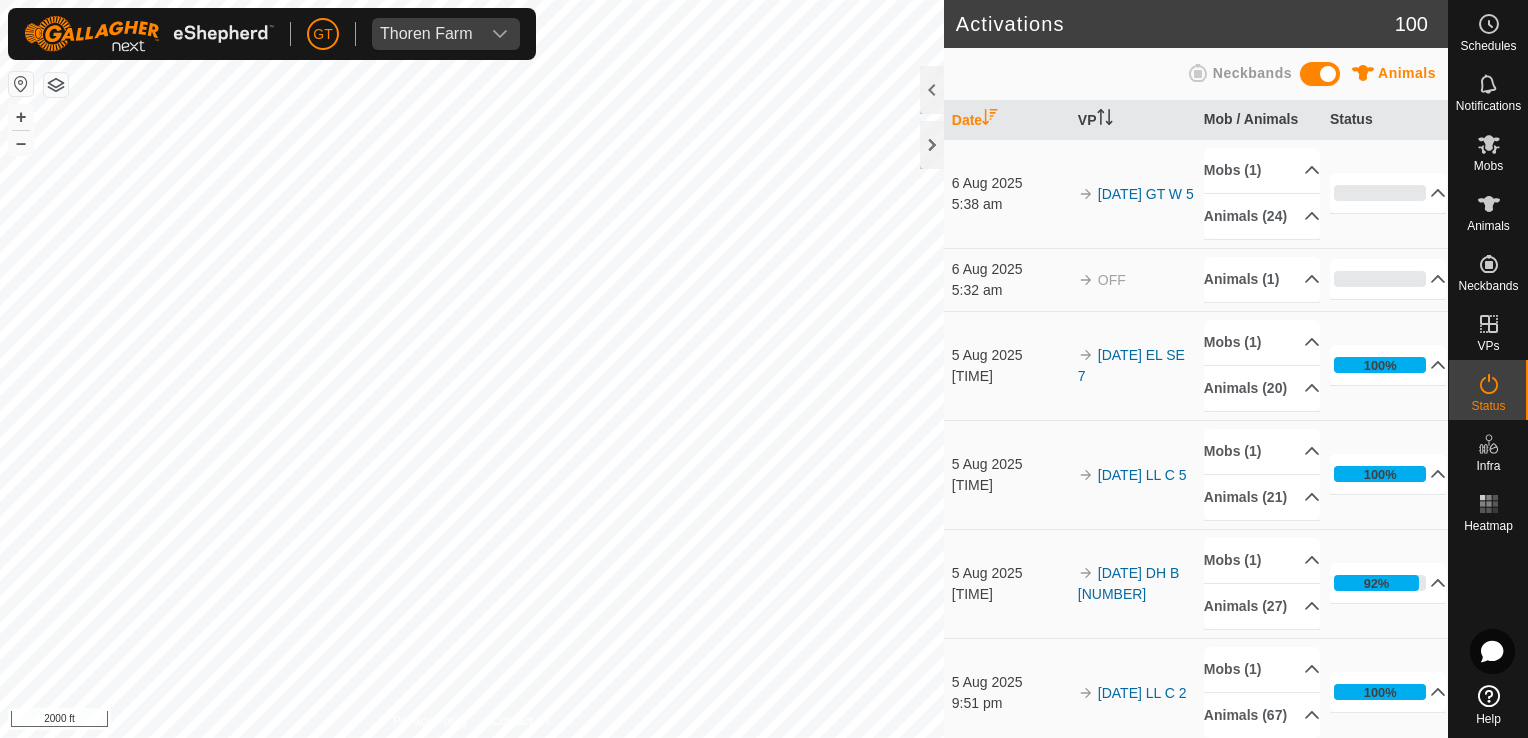 drag, startPoint x: 535, startPoint y: 604, endPoint x: 948, endPoint y: 414, distance: 454.6086 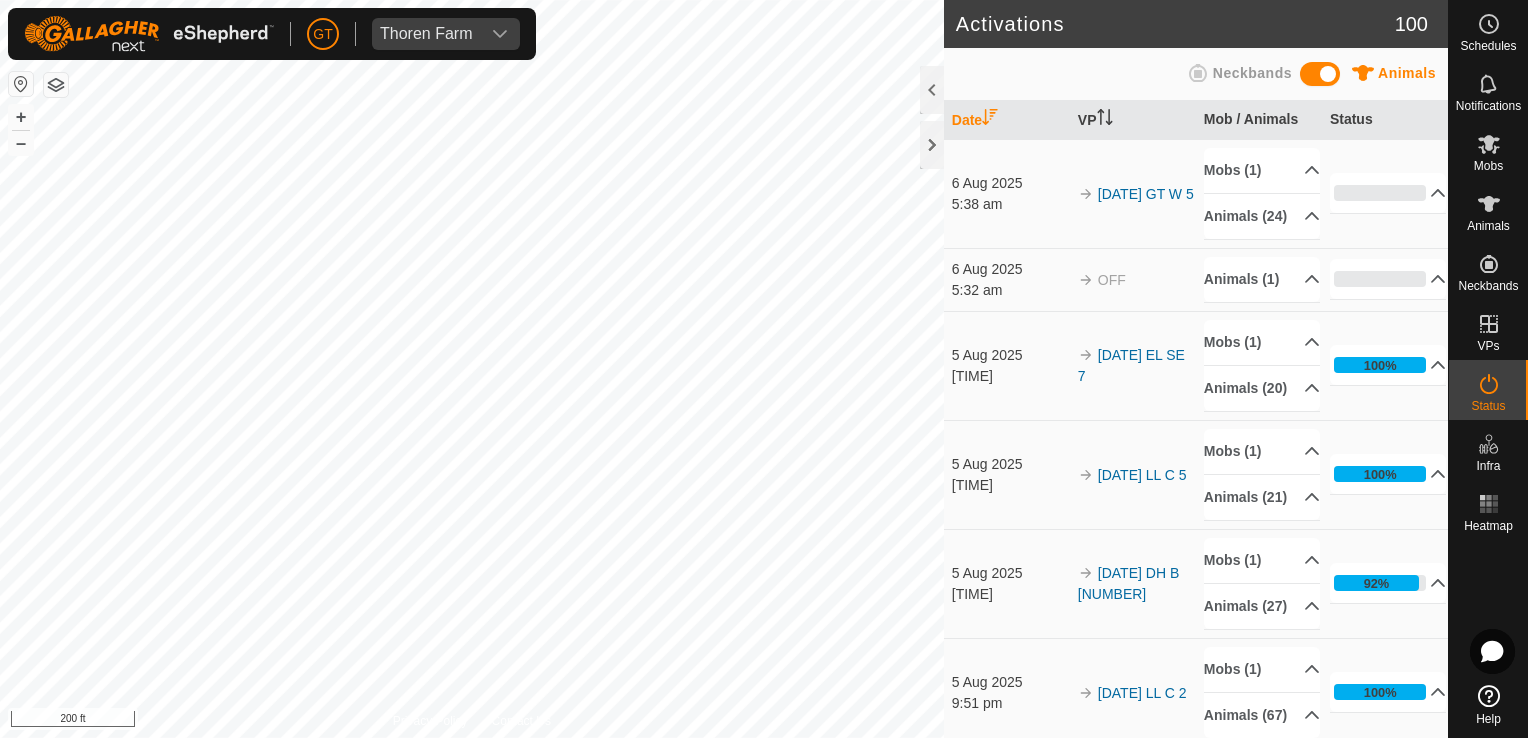 click on "GT Thoren Farm Schedules Notifications Mobs Animals Neckbands VPs Status Infra Heatmap Help Activations 100 Animals Neckbands   Date   VP   Mob / Animals   Status  [DATE] [DATE]  GT  W  5 Mobs ([NUMBER])  25 Bred Heifers  Animals ([NUMBER])  [NUMBER]   [NUMBER]   [NUMBER]   [NUMBER]   [NUMBER]   [NUMBER]   [NUMBER]   [NUMBER]   [NUMBER]   [NUMBER]   [NUMBER]   [NUMBER]   [NUMBER]   [NUMBER]   [NUMBER]   [NUMBER]   [NUMBER]   [NUMBER]   [NUMBER]   [NUMBER]   [NUMBER]   [NUMBER]   [NUMBER]   [NUMBER]  0% In Progress Pending  [NUMBER]  Sent   0  Completed Confirmed   0  Overridden  0  Cancelled   0  [DATE] [DATE] OFF Animals ([NUMBER])  484Male  0% In Progress Pending  1  Sent   0  Completed Confirmed   0  Overridden  0  Cancelled   0  [DATE] [TIME] [DATE]  EL  SE  7 Mobs ([NUMBER])  24 Bred Heifers  Animals ([NUMBER])  [NUMBER]   [NUMBER]   [NUMBER]   [NUMBER]   [NUMBER]   [NUMBER]   [NUMBER]   [NUMBER]   [NUMBER]   [NUMBER]   [NUMBER]   [NUMBER]   [NUMBER]   [NUMBER]   [NUMBER]   [NUMBER]   [NUMBER]   [NUMBER]   [NUMBER]   [NUMBER]  100% In Progress Pending  0  Sent   0  Completed Confirmed   20  Overridden  0  Cancelled   0  [DATE] [TIME] [DATE] LL  C  5 Mobs ([NUMBER]) Animals ([NUMBER])  100%" 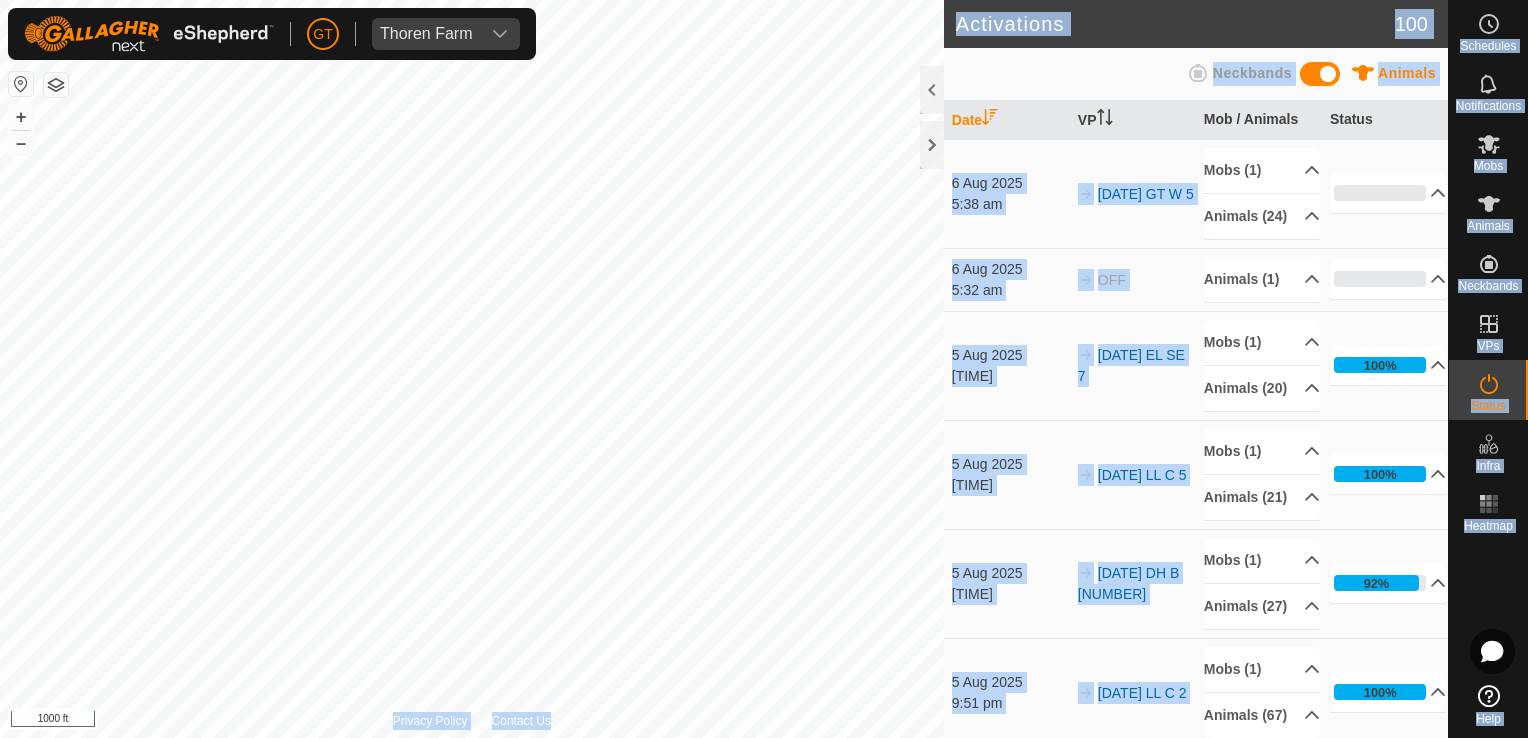 click on "[DATE]  GT  W  5" at bounding box center (1133, 193) 